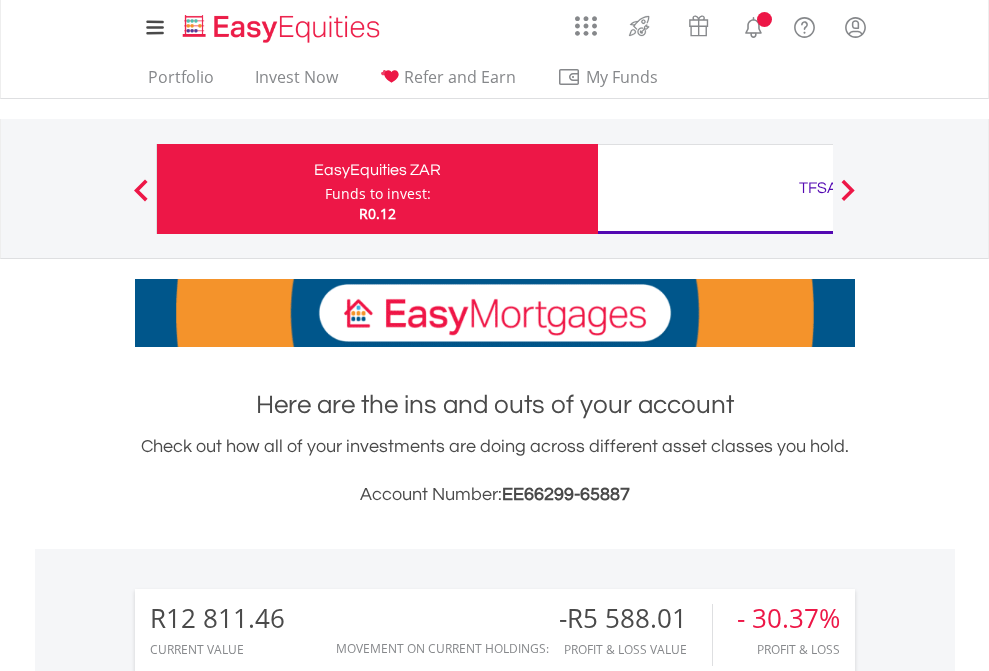 scroll, scrollTop: 0, scrollLeft: 0, axis: both 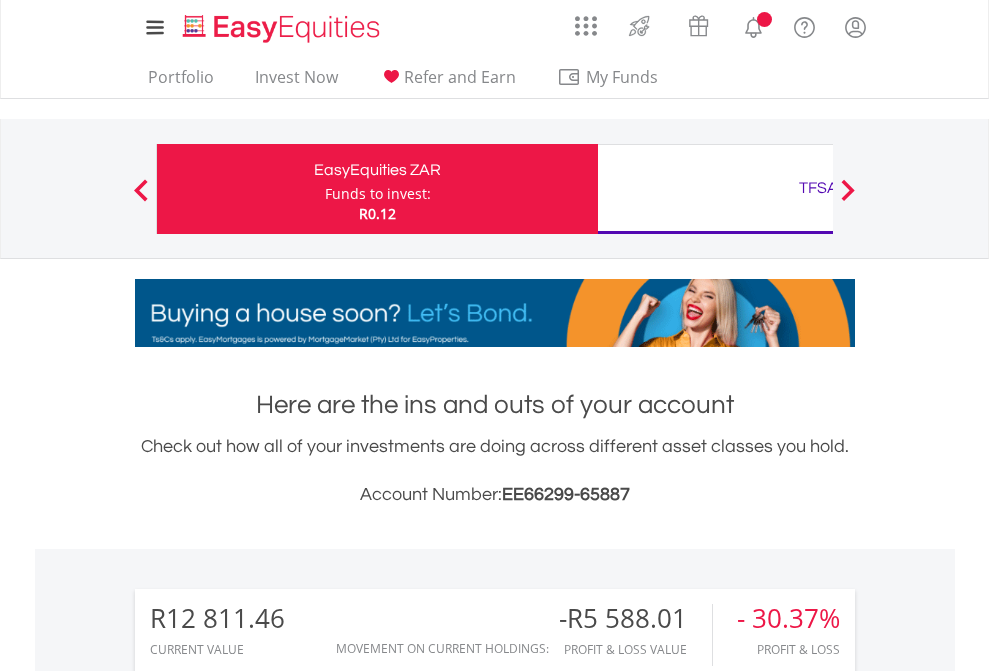 click on "Funds to invest:" at bounding box center (378, 194) 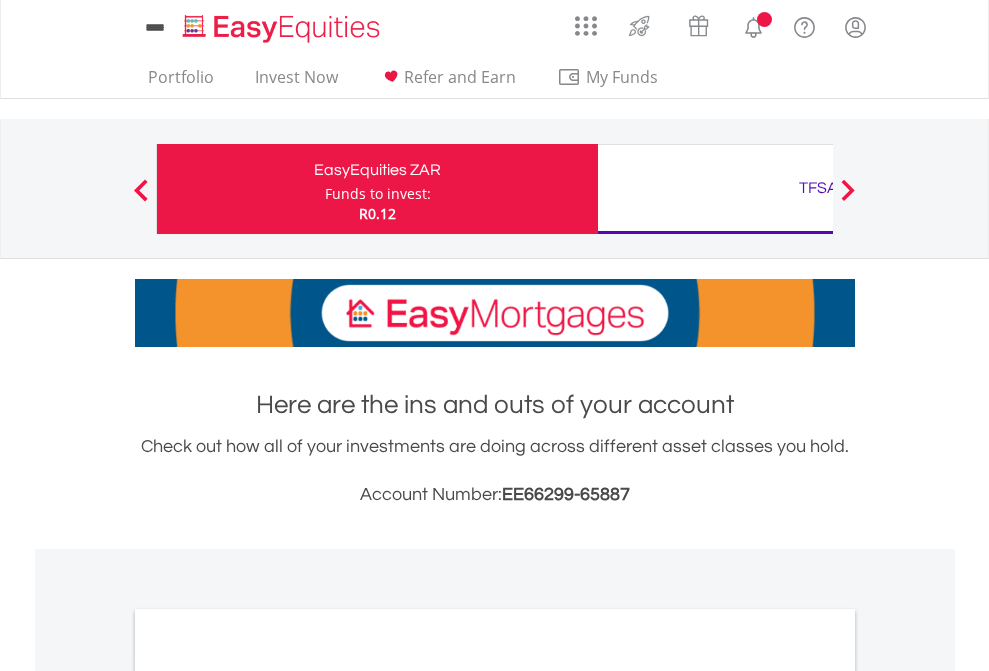 scroll, scrollTop: 0, scrollLeft: 0, axis: both 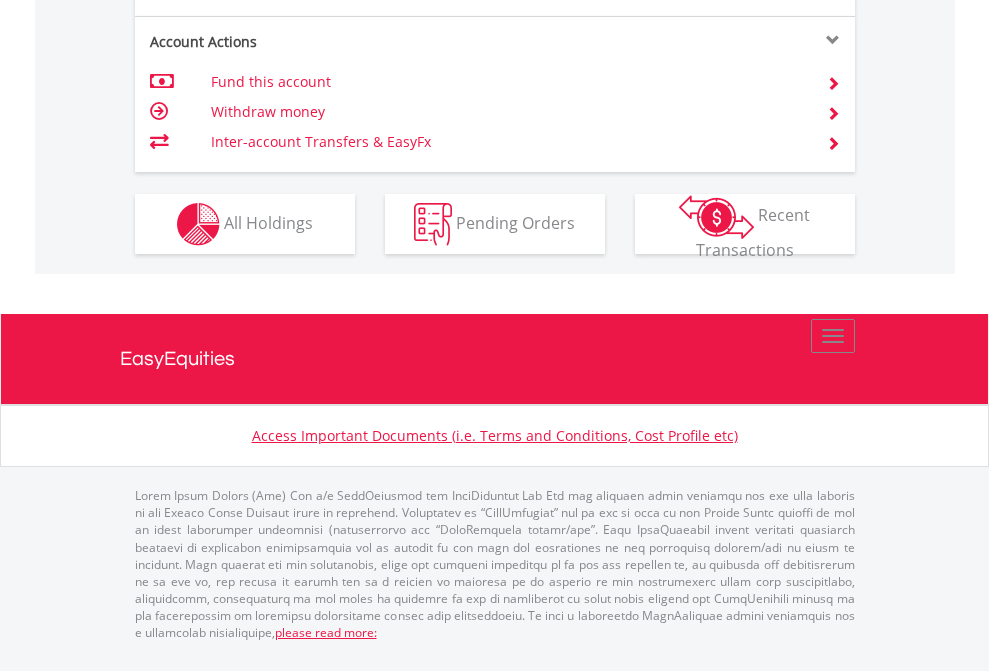 click on "Investment types" at bounding box center [706, -337] 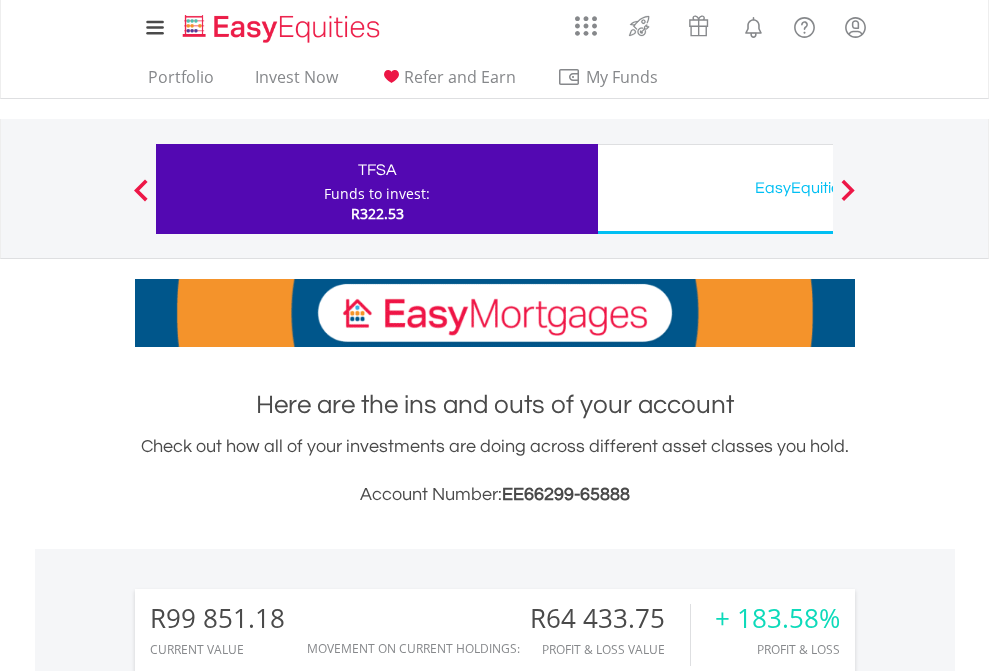 scroll, scrollTop: 671, scrollLeft: 0, axis: vertical 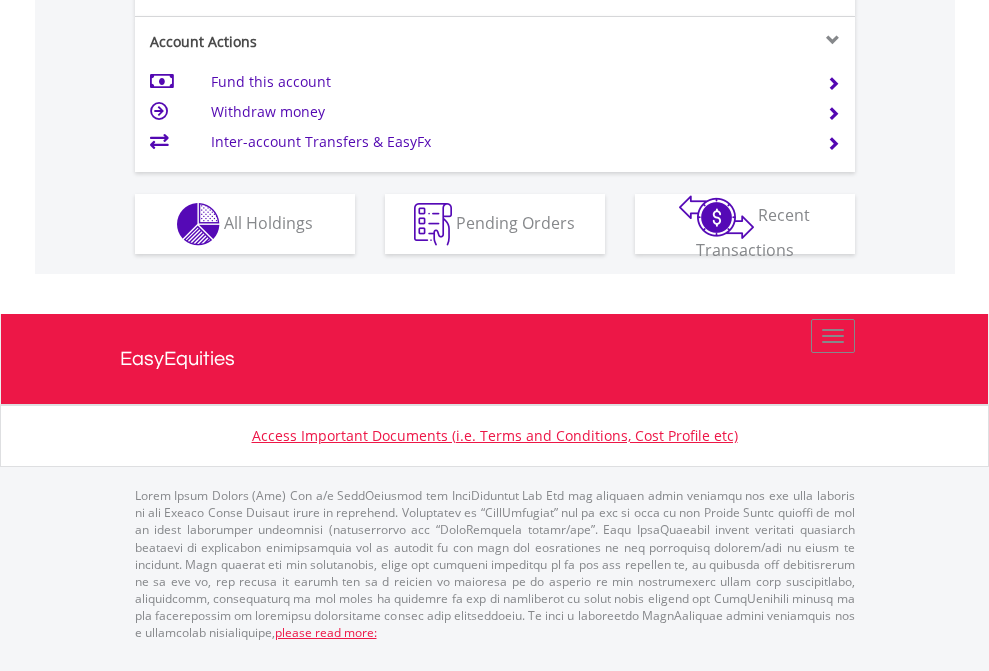 click on "Investment types" at bounding box center [706, -337] 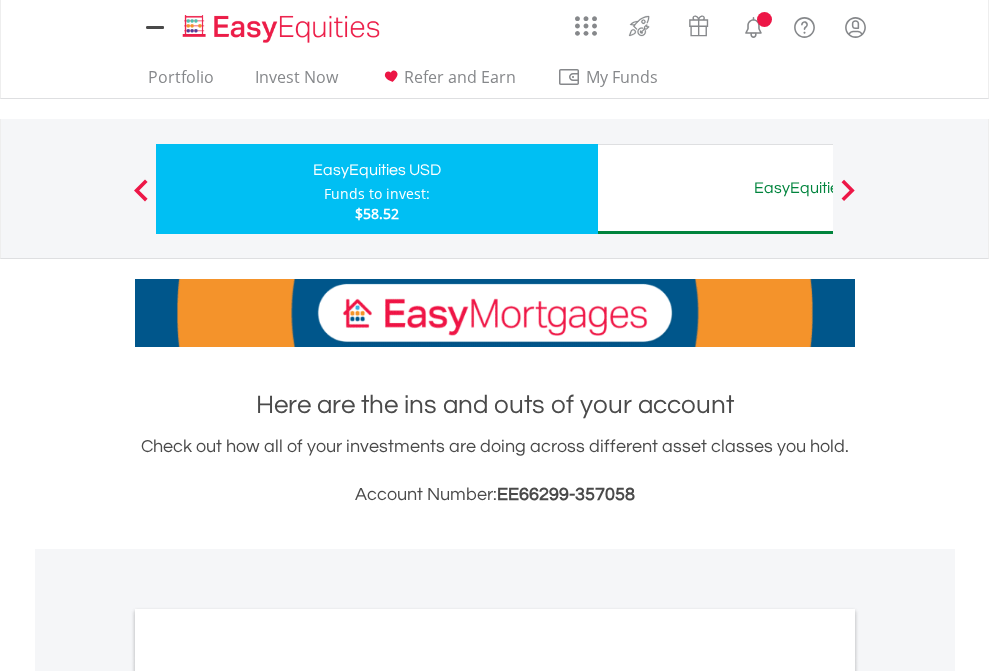 scroll, scrollTop: 0, scrollLeft: 0, axis: both 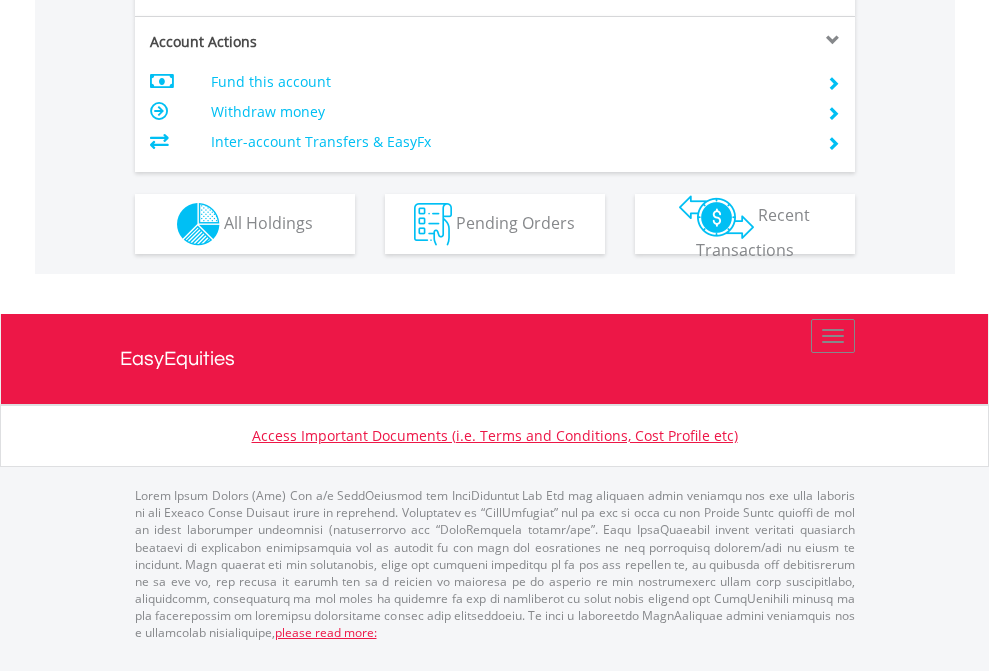 click on "Investment types" at bounding box center (706, -337) 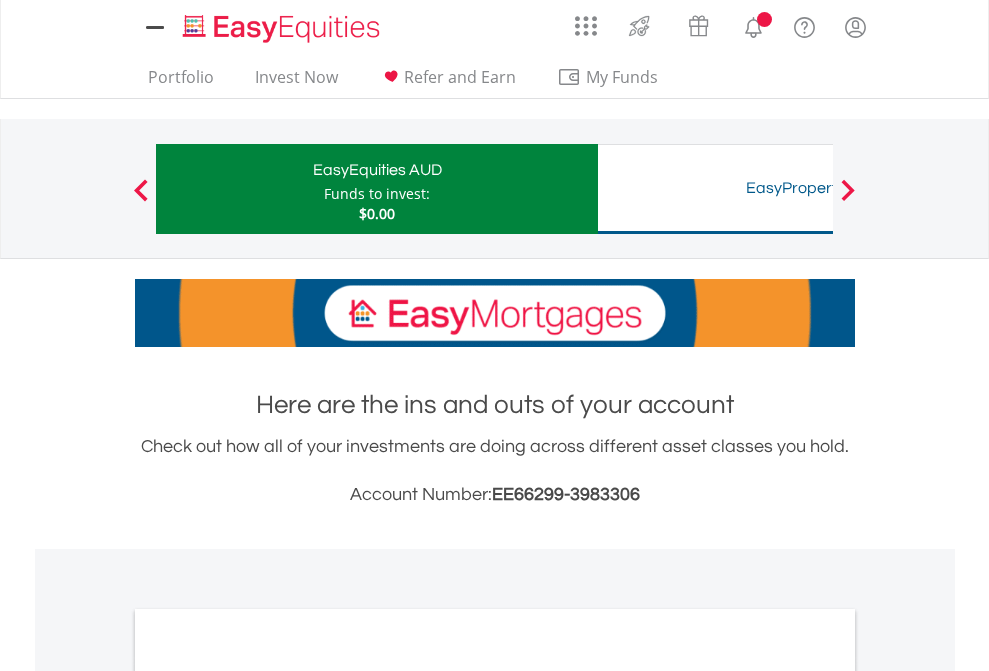 scroll, scrollTop: 0, scrollLeft: 0, axis: both 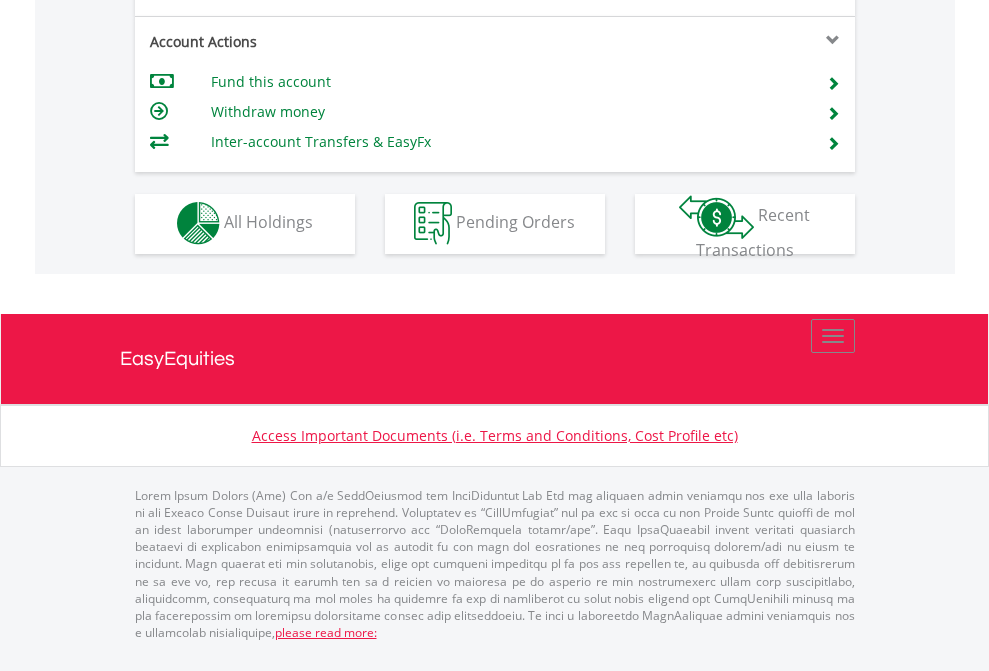 click on "Investment types" at bounding box center [706, -353] 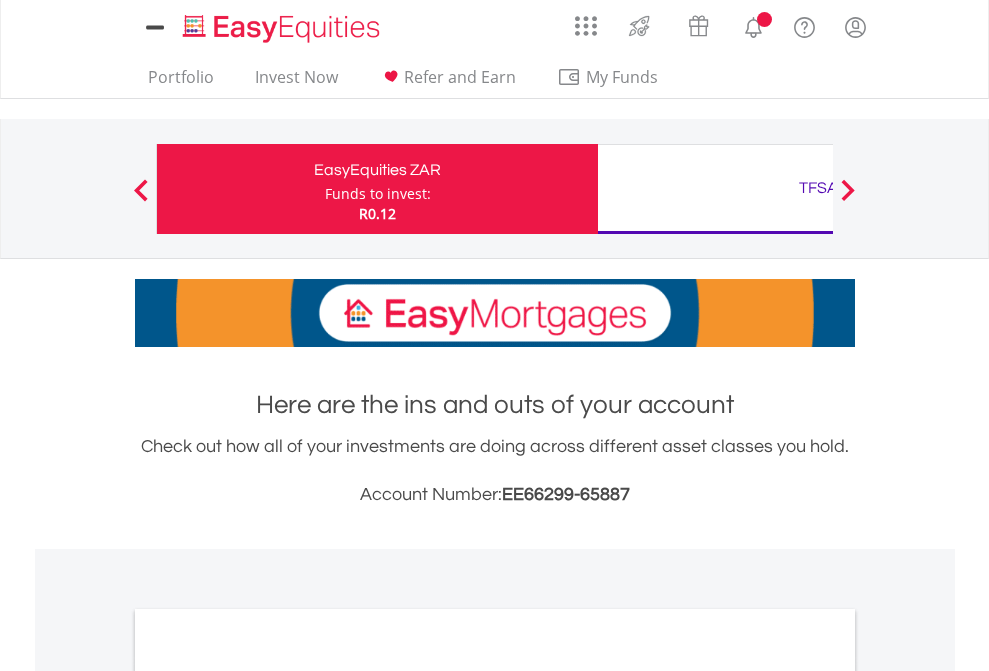 scroll, scrollTop: 0, scrollLeft: 0, axis: both 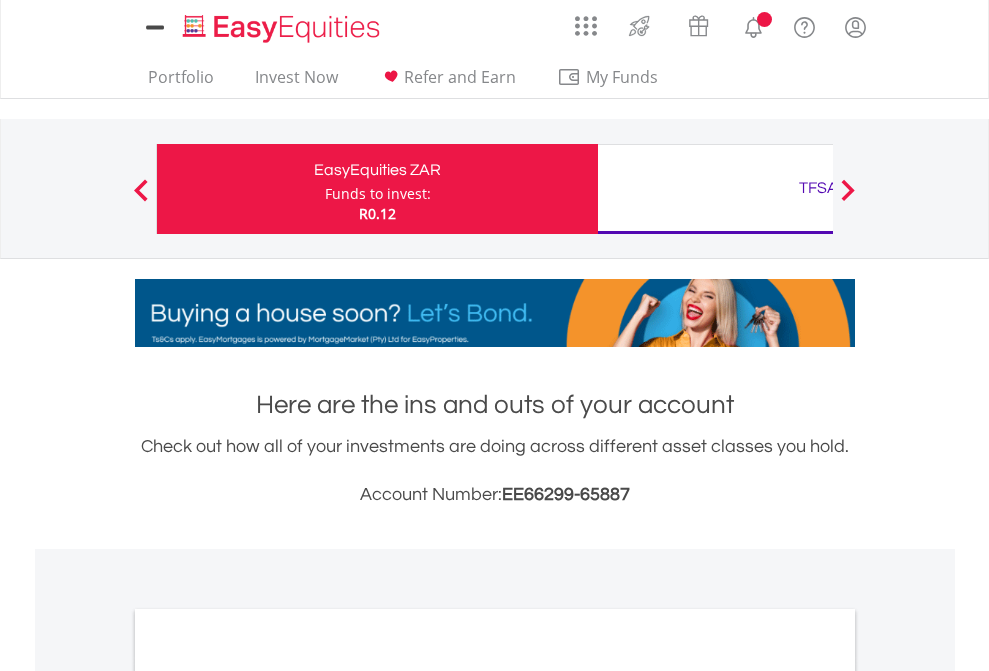 click on "All Holdings" at bounding box center (268, 1096) 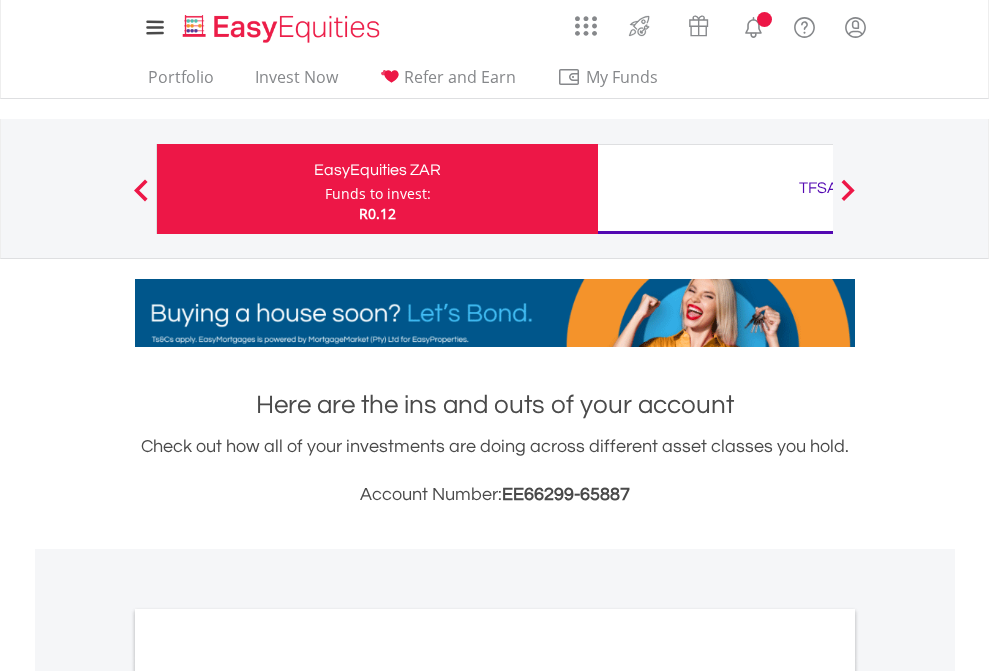 scroll, scrollTop: 1202, scrollLeft: 0, axis: vertical 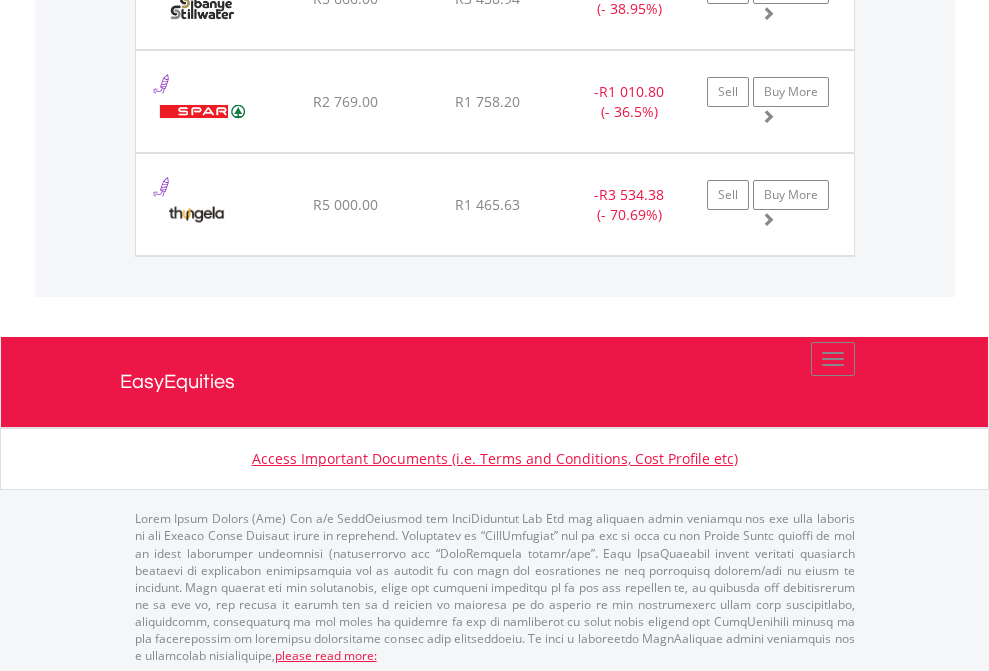 click on "TFSA" at bounding box center [818, -2156] 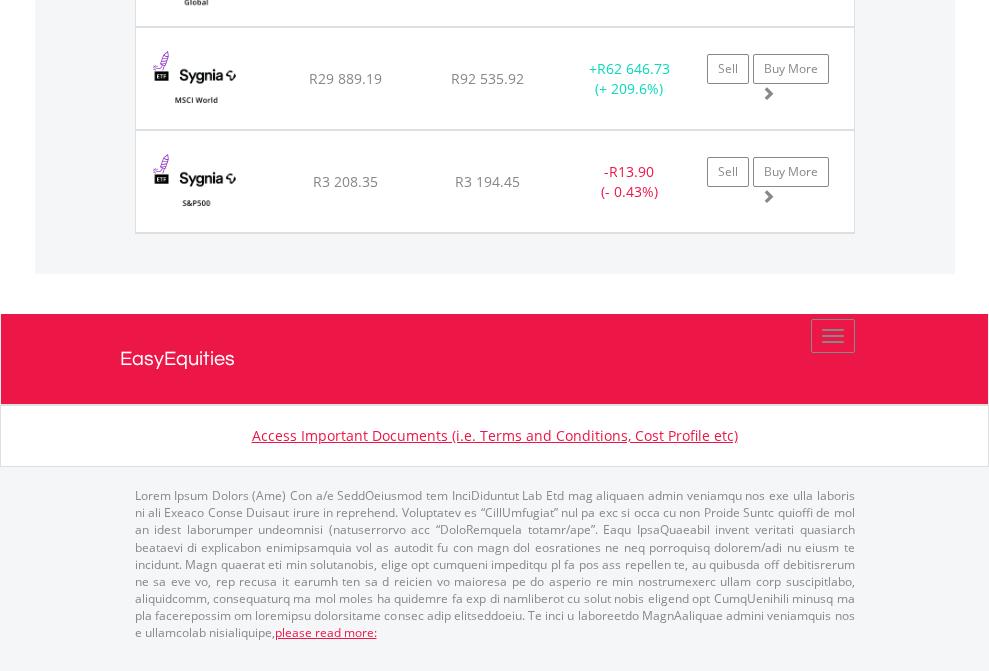 click on "EasyEquities USD" at bounding box center [818, -1174] 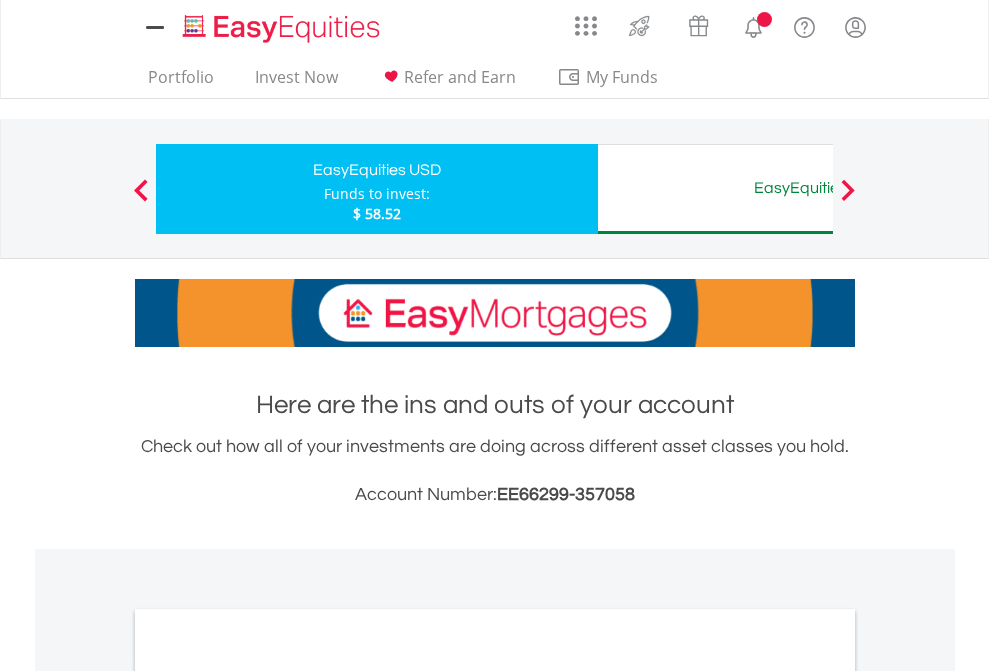 click on "All Holdings" at bounding box center (268, 1096) 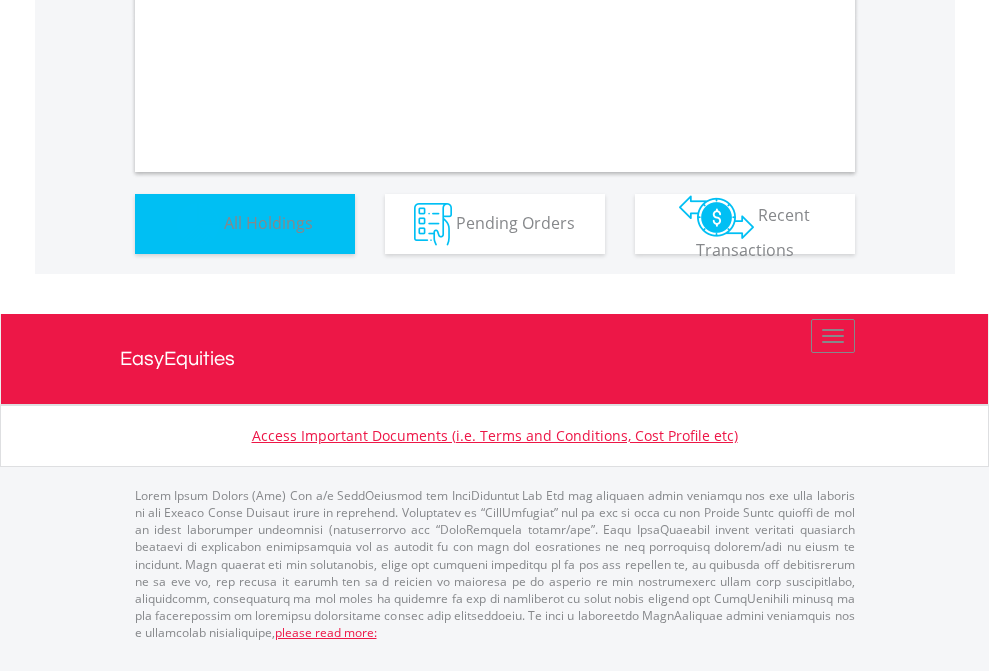scroll, scrollTop: 1202, scrollLeft: 0, axis: vertical 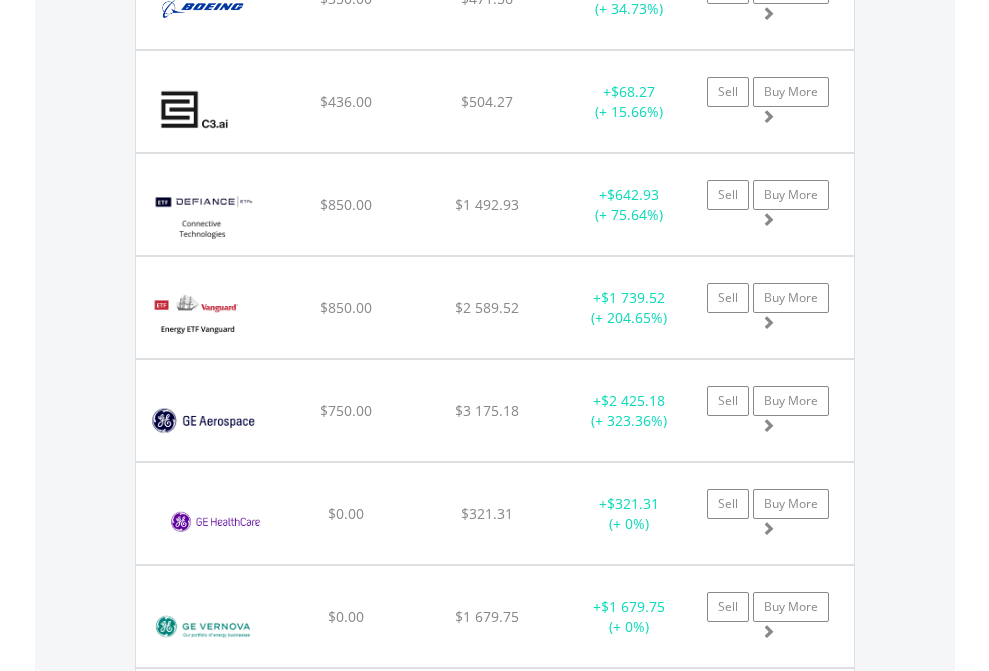 click on "EasyEquities AUD" at bounding box center [818, -2116] 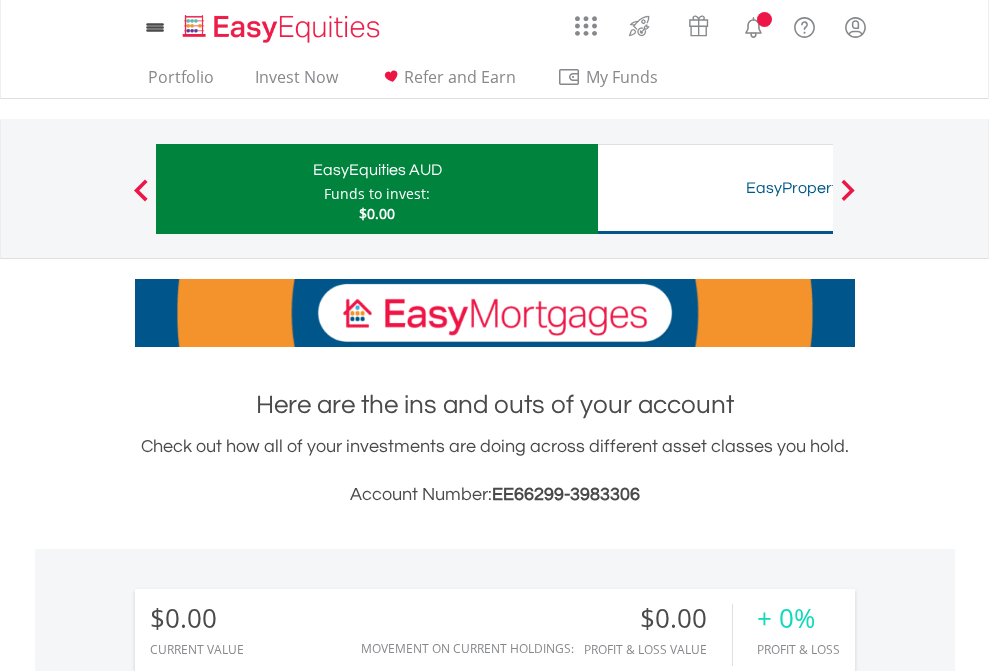 scroll, scrollTop: 1486, scrollLeft: 0, axis: vertical 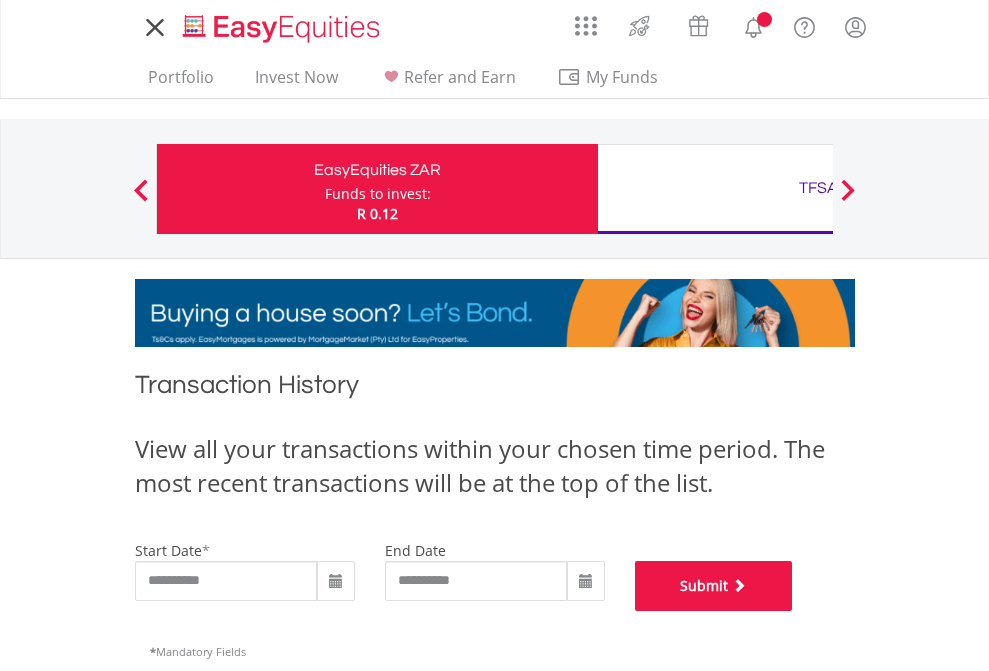 click on "Submit" at bounding box center (714, 586) 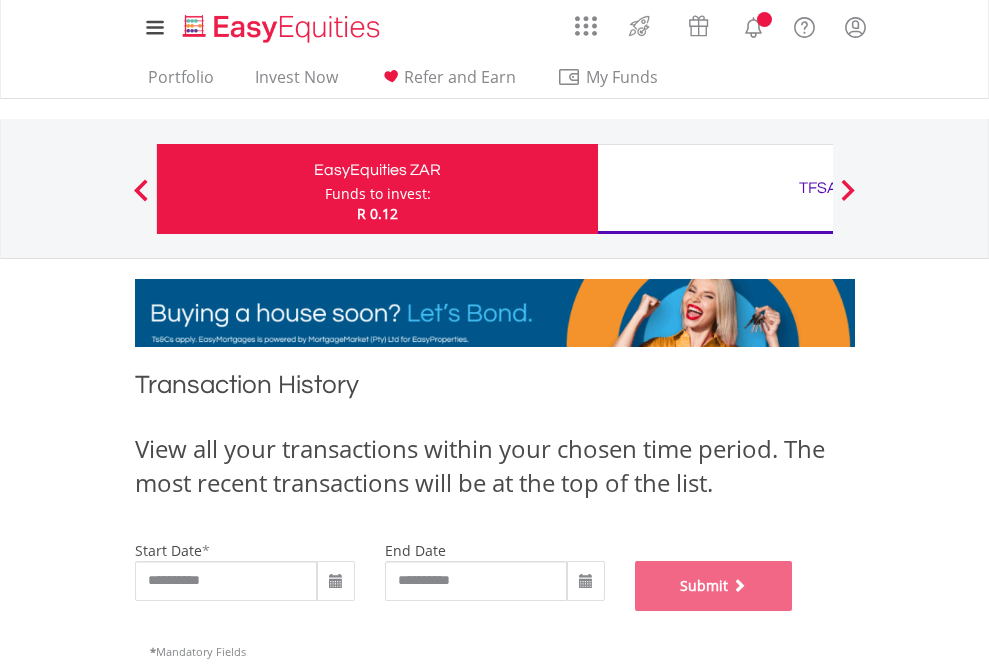 scroll, scrollTop: 811, scrollLeft: 0, axis: vertical 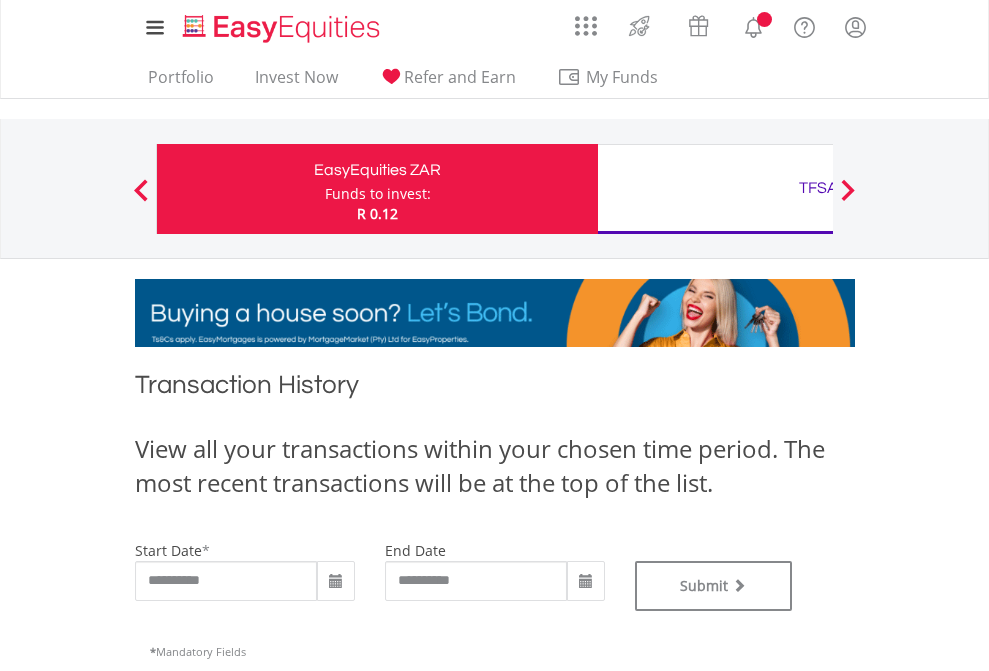 click on "TFSA" at bounding box center [818, 188] 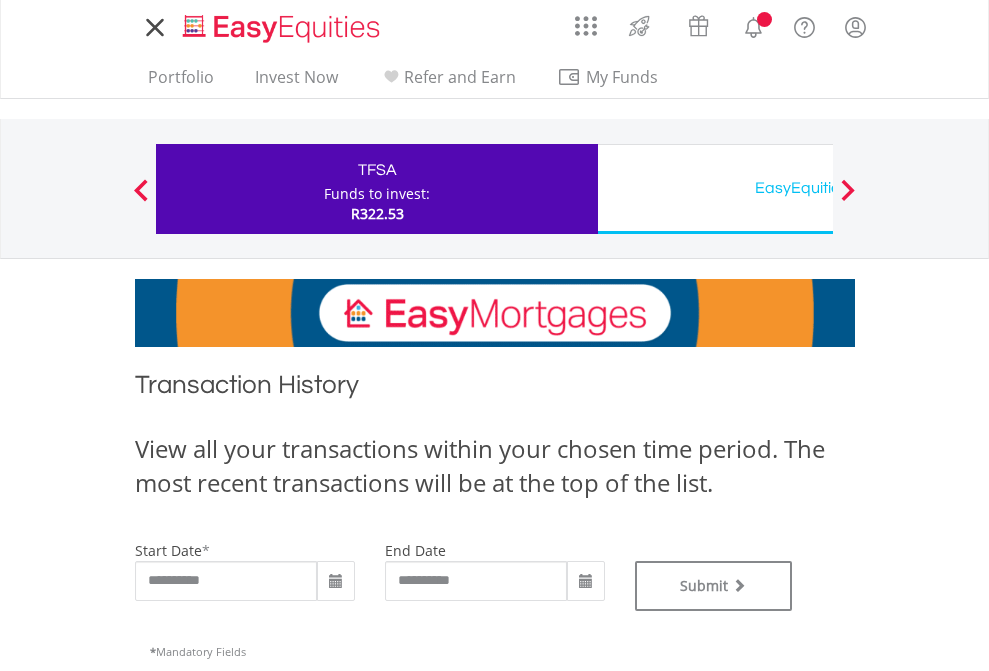scroll, scrollTop: 0, scrollLeft: 0, axis: both 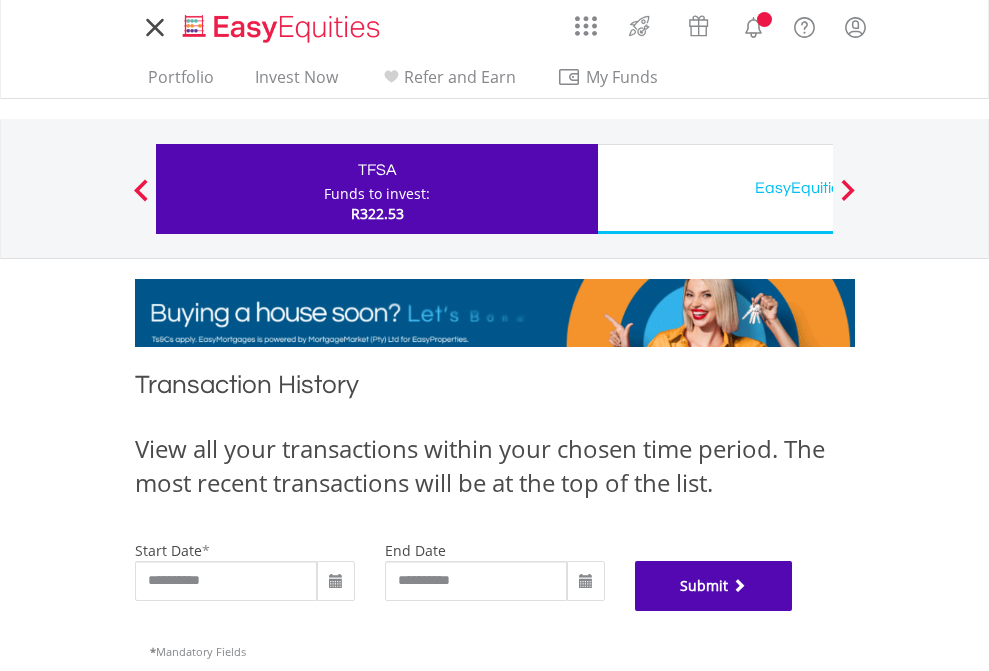 click on "Submit" at bounding box center [714, 586] 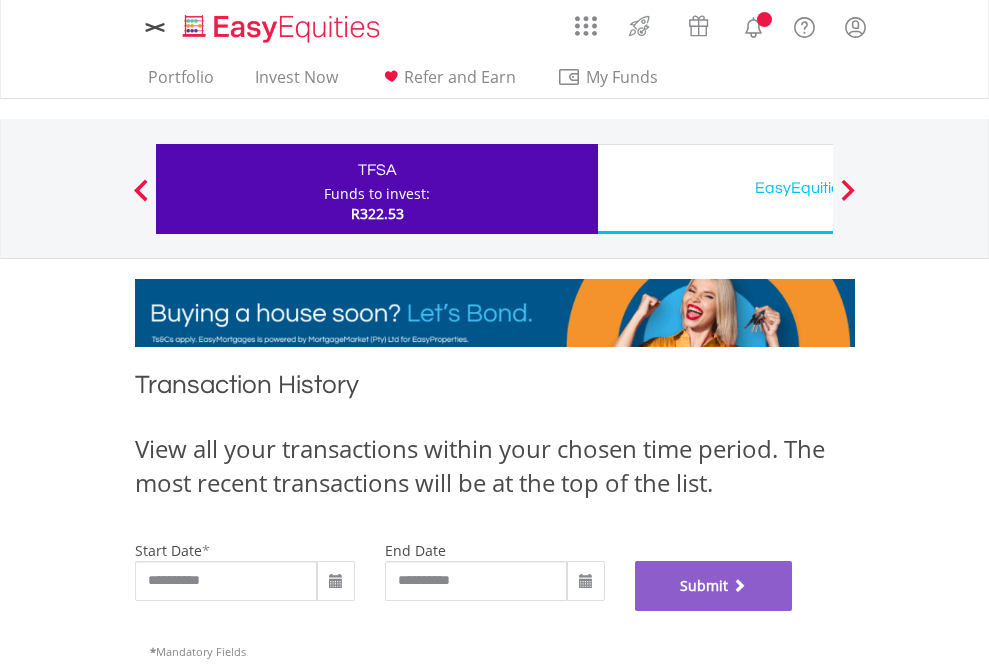 scroll, scrollTop: 811, scrollLeft: 0, axis: vertical 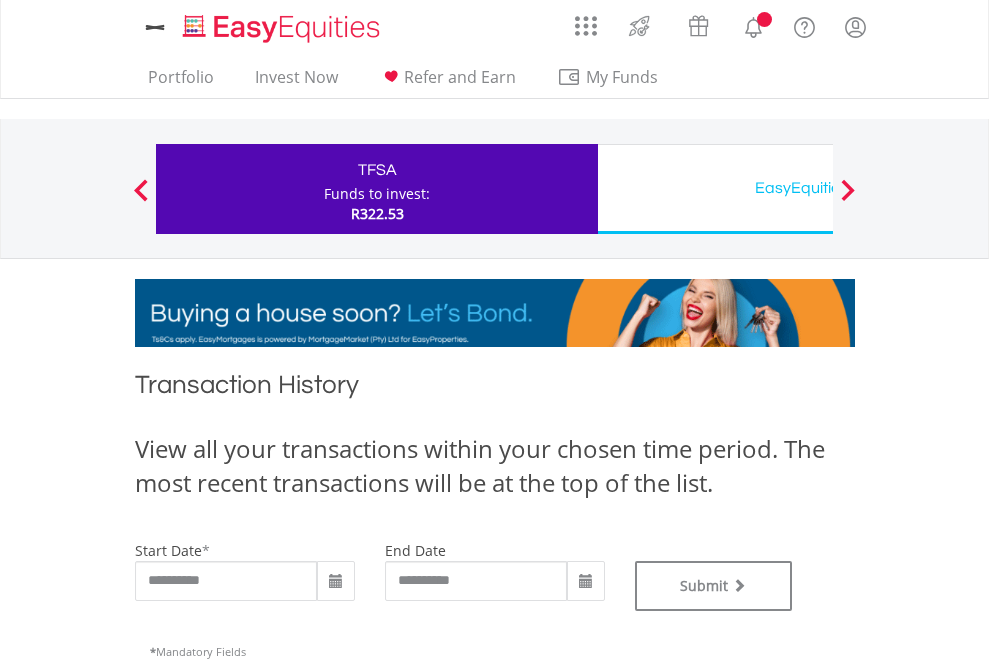 click on "EasyEquities USD" at bounding box center [818, 188] 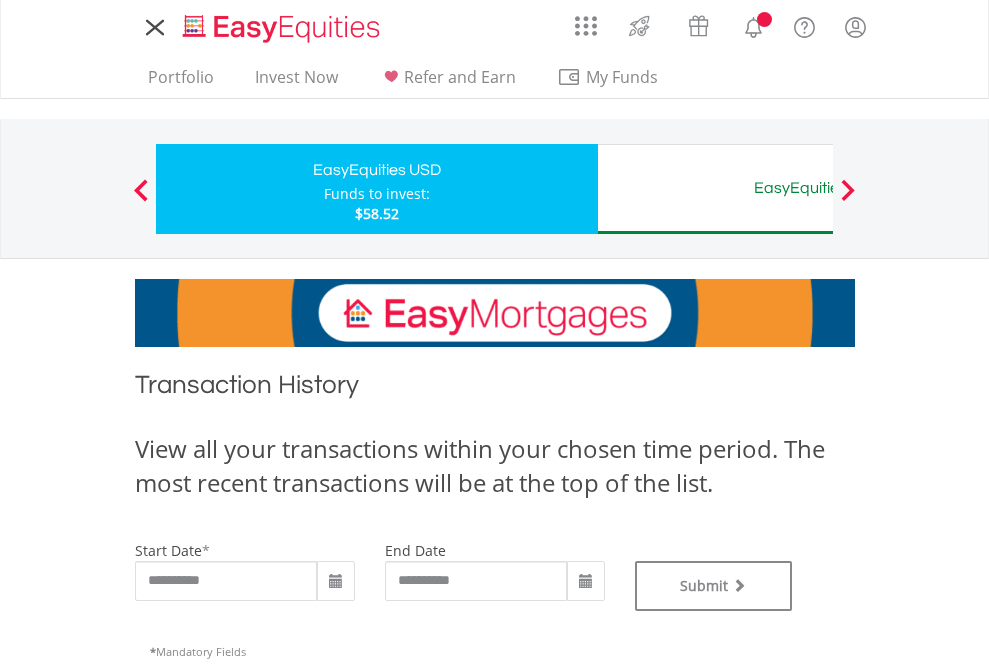 scroll, scrollTop: 0, scrollLeft: 0, axis: both 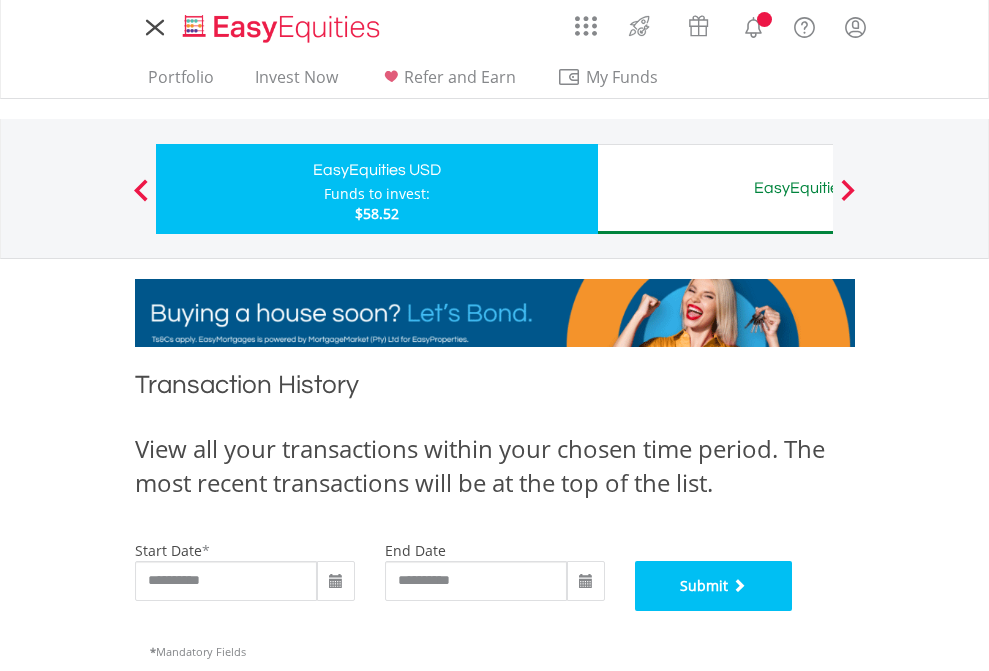 click on "Submit" at bounding box center [714, 586] 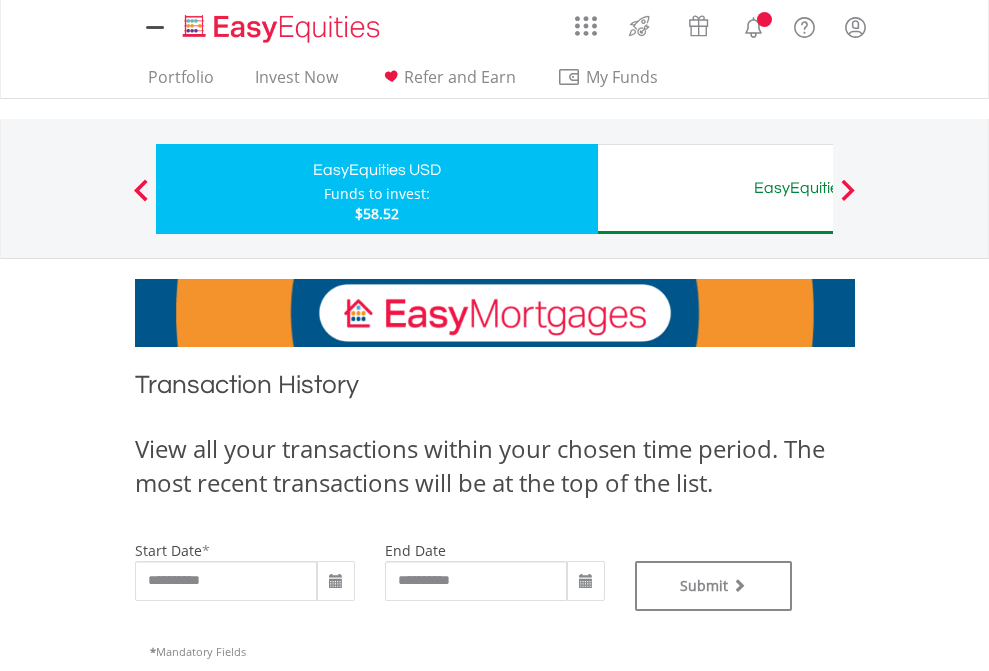 scroll, scrollTop: 0, scrollLeft: 0, axis: both 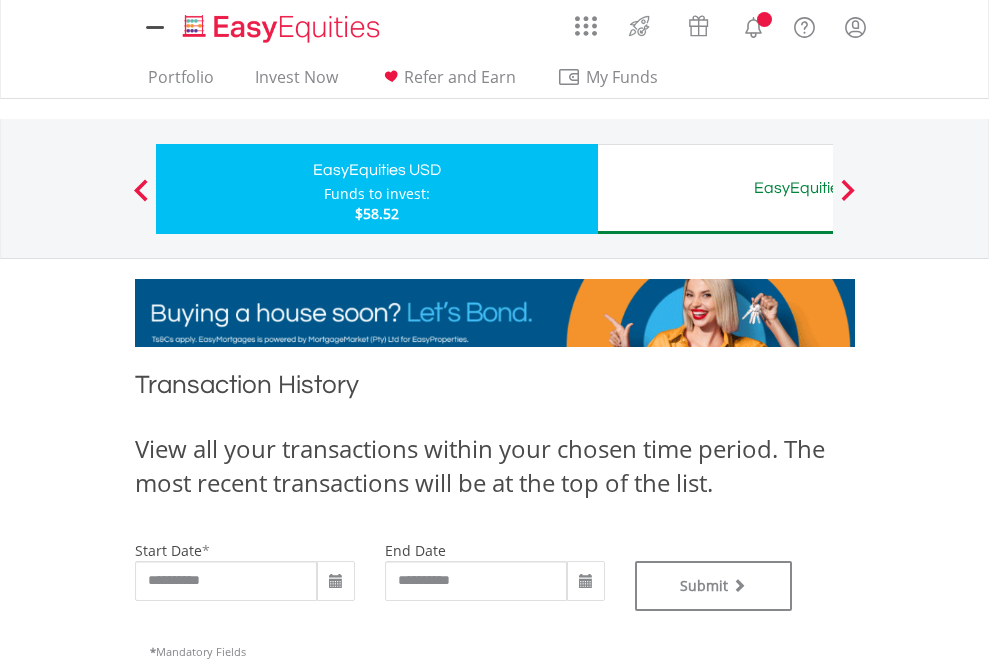click on "EasyEquities AUD" at bounding box center (818, 188) 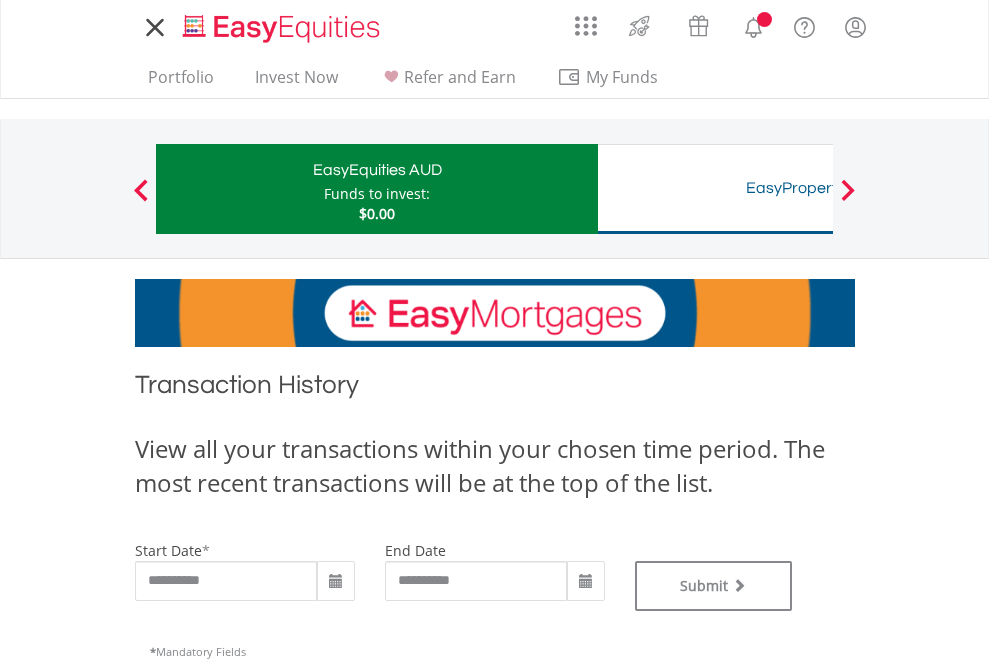 scroll, scrollTop: 0, scrollLeft: 0, axis: both 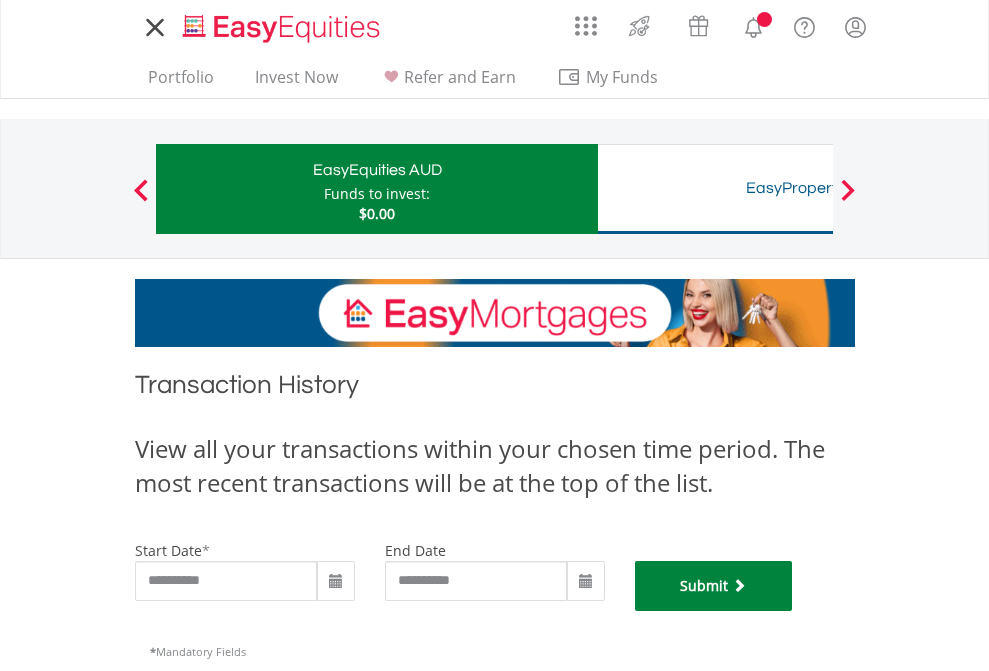 click on "Submit" at bounding box center (714, 586) 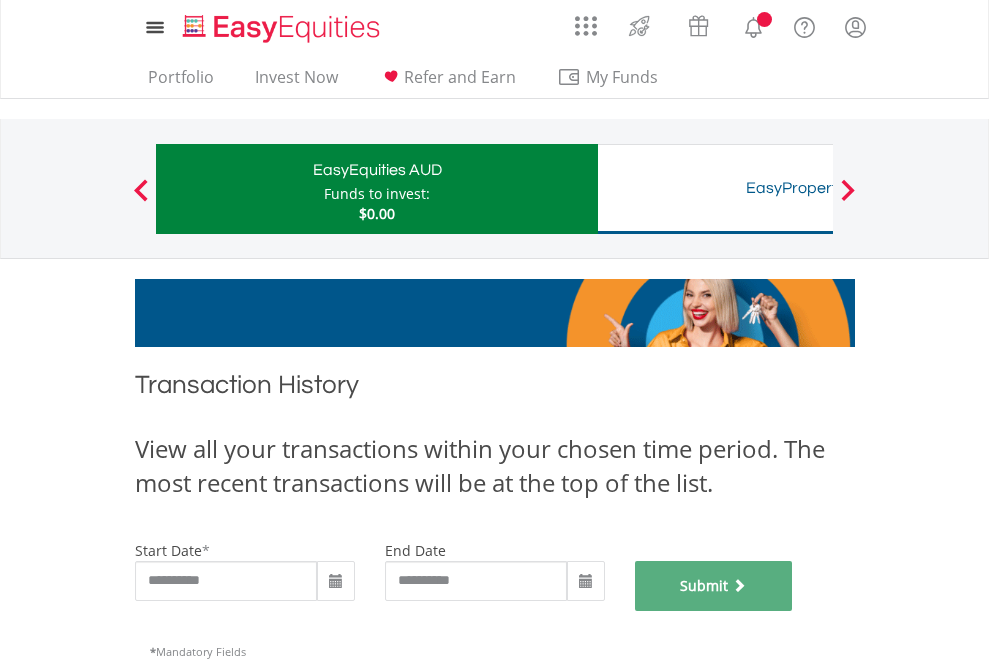 scroll, scrollTop: 811, scrollLeft: 0, axis: vertical 